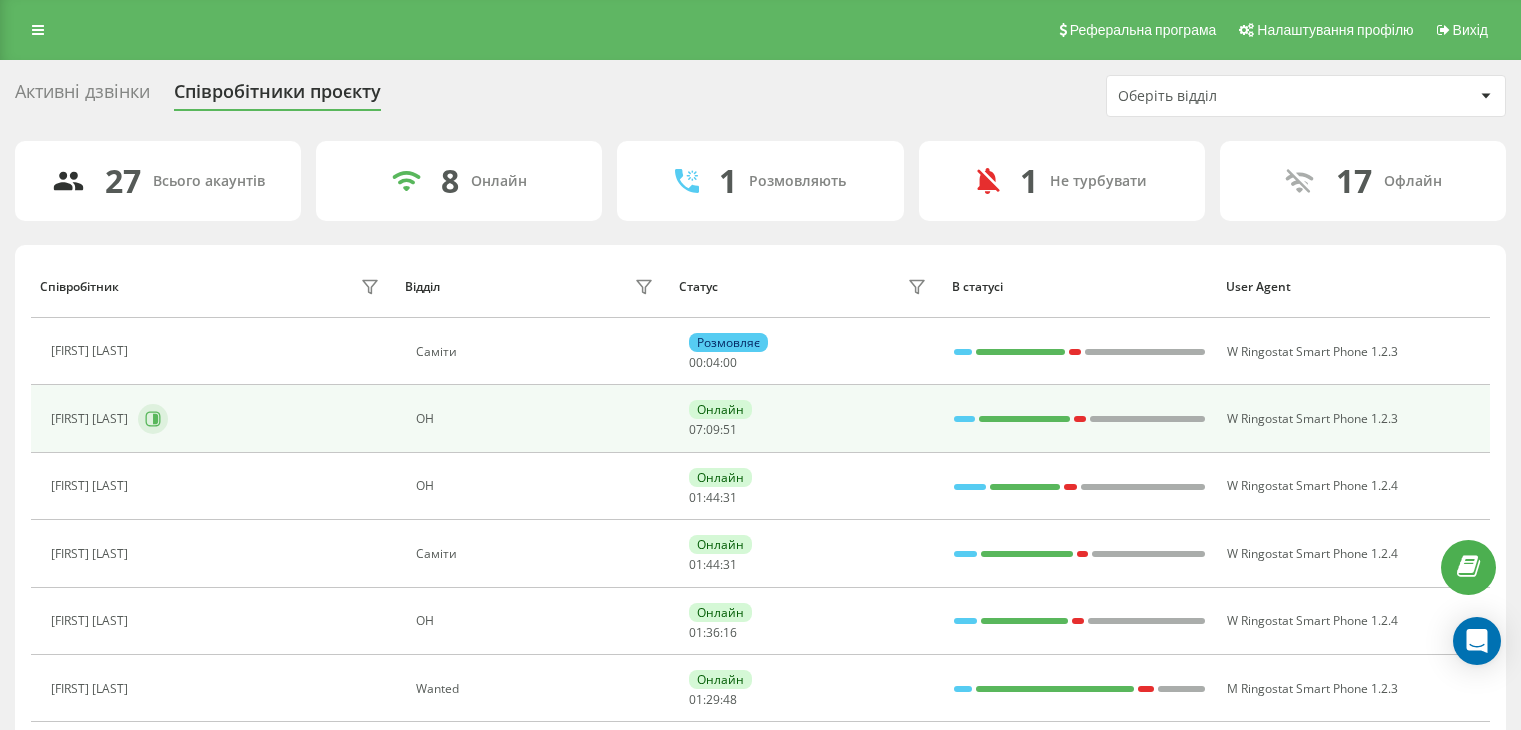 scroll, scrollTop: 200, scrollLeft: 0, axis: vertical 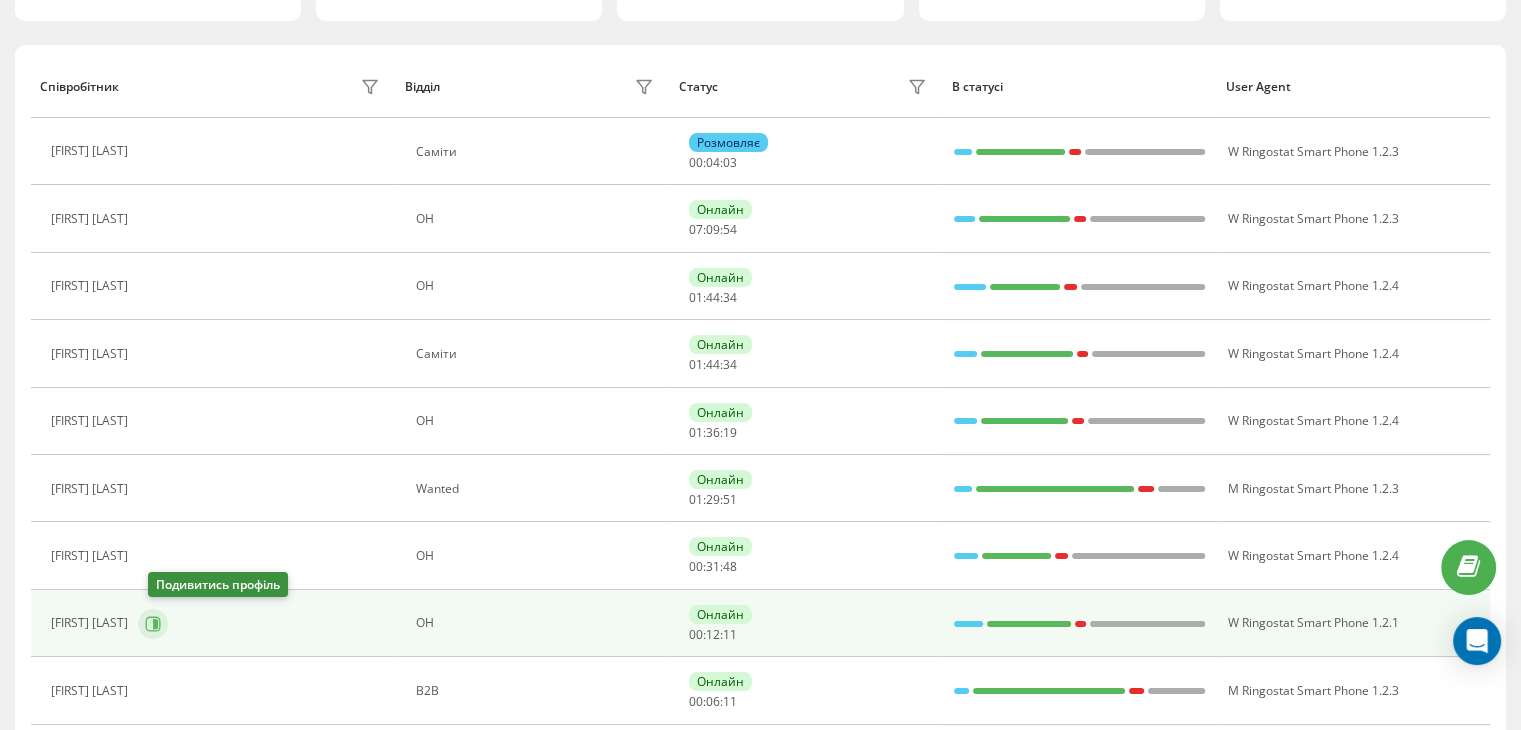 click 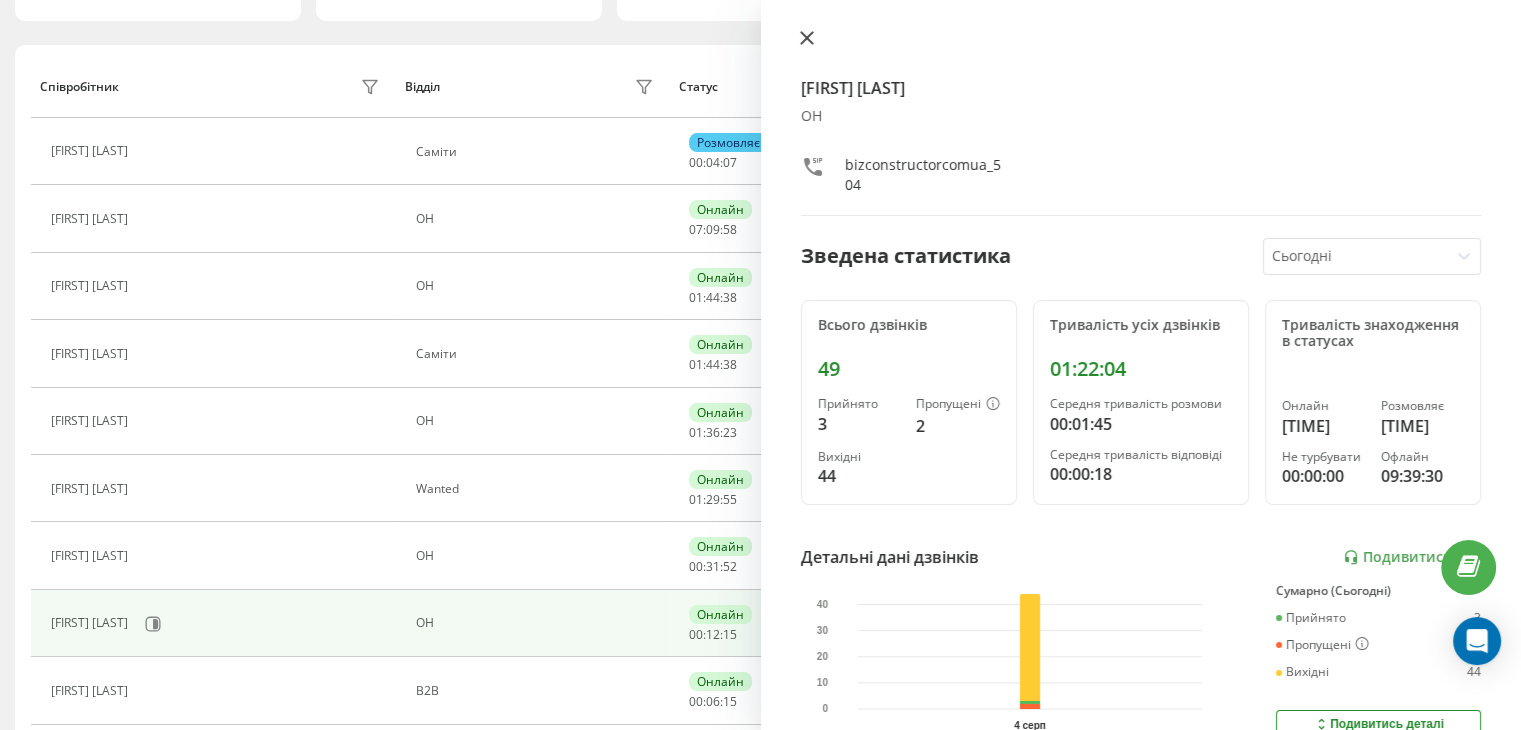 click 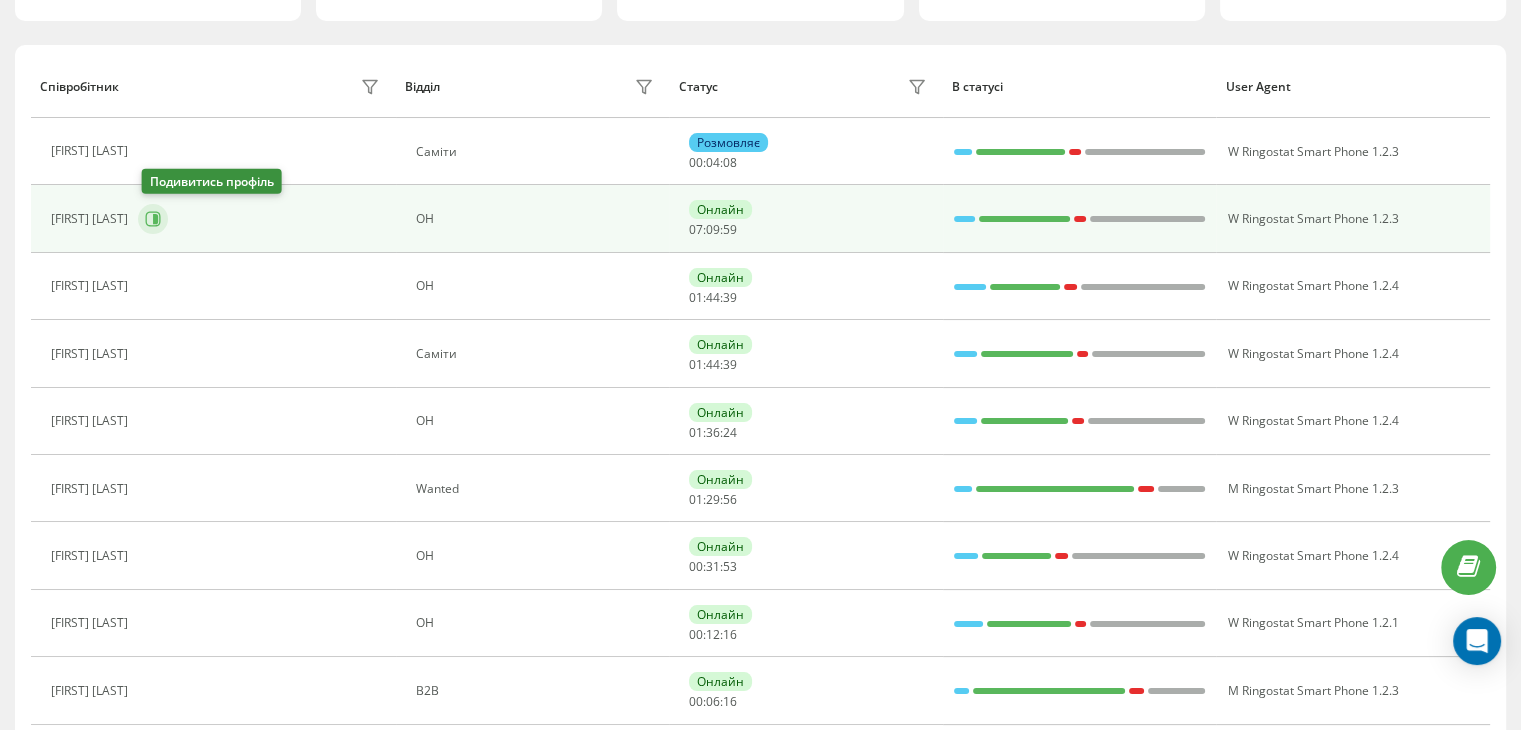 click 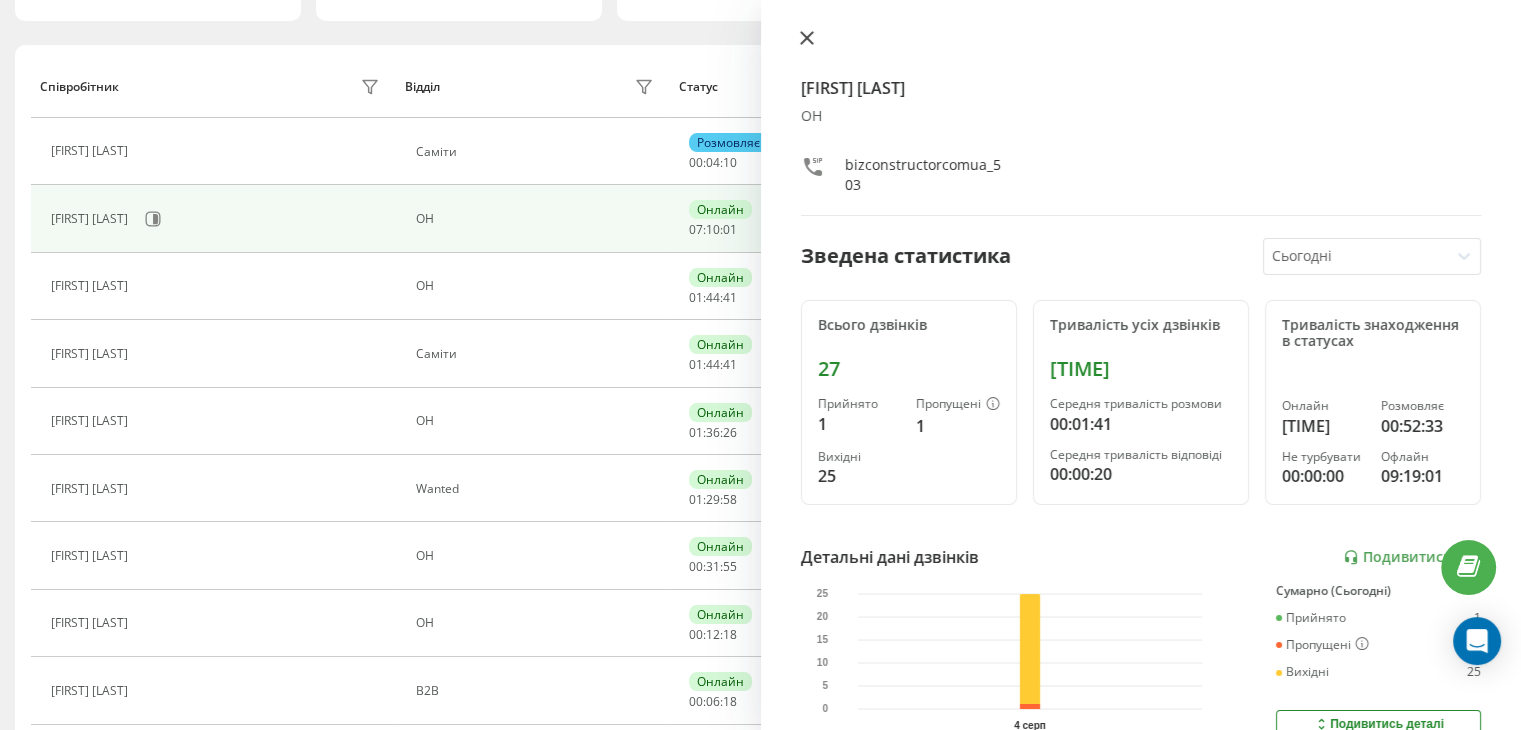 click 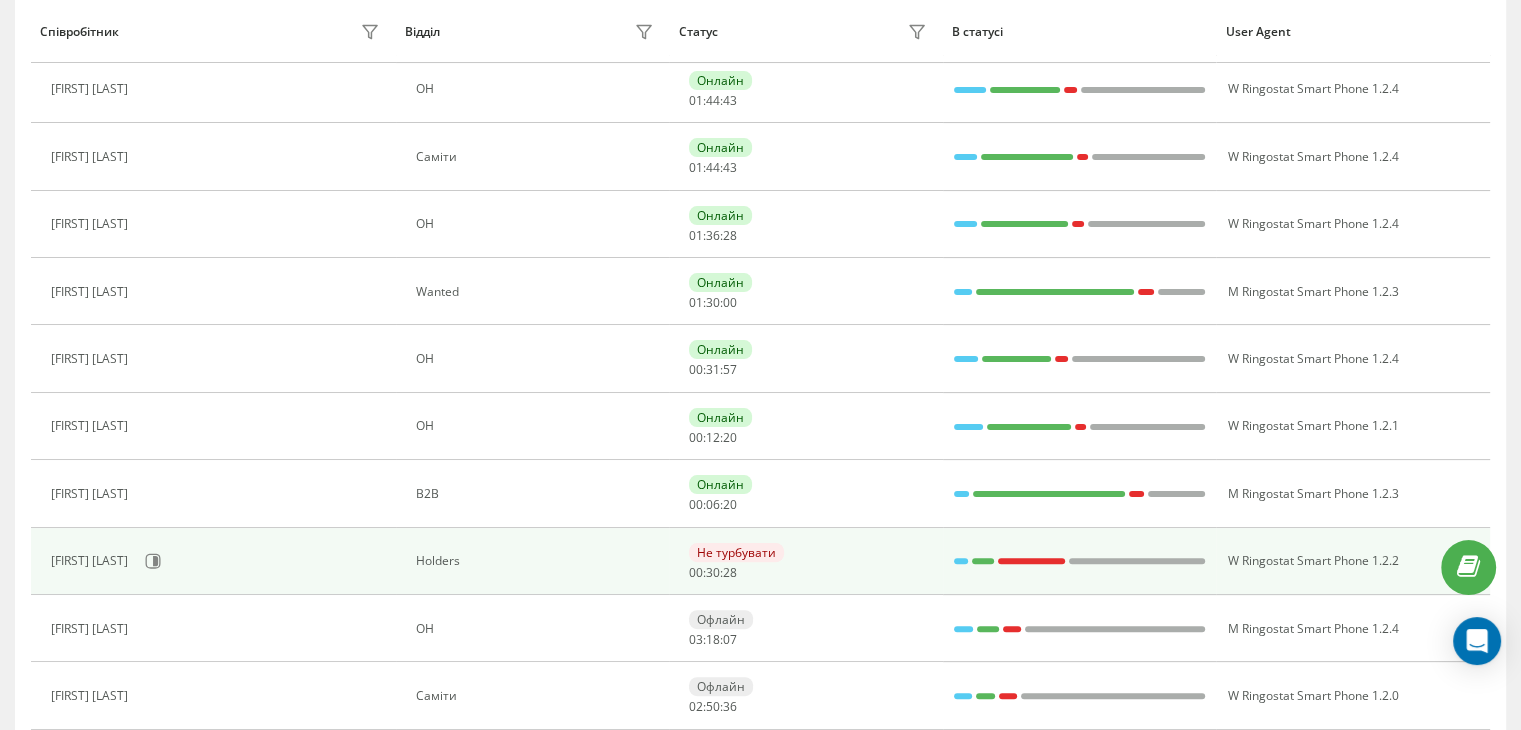 scroll, scrollTop: 400, scrollLeft: 0, axis: vertical 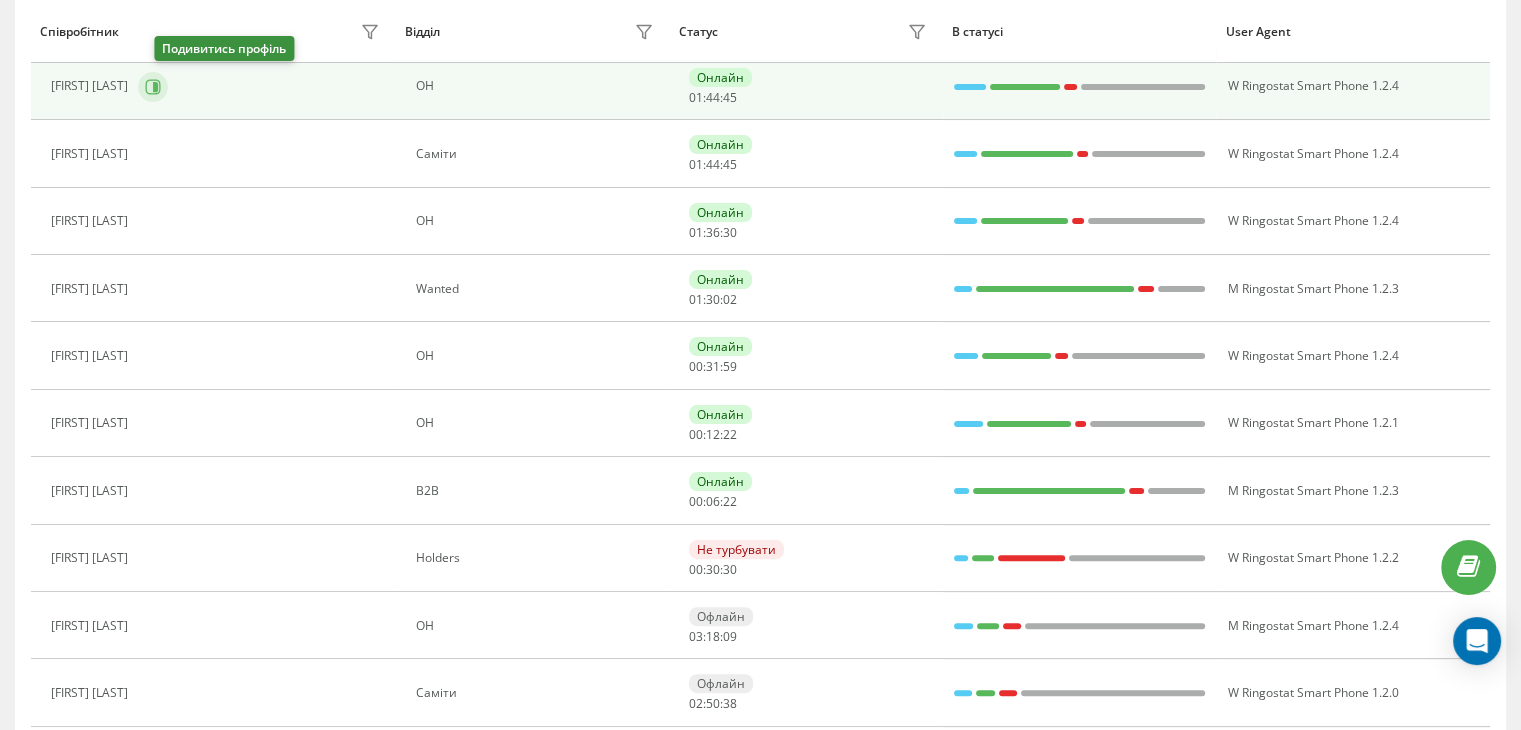 click 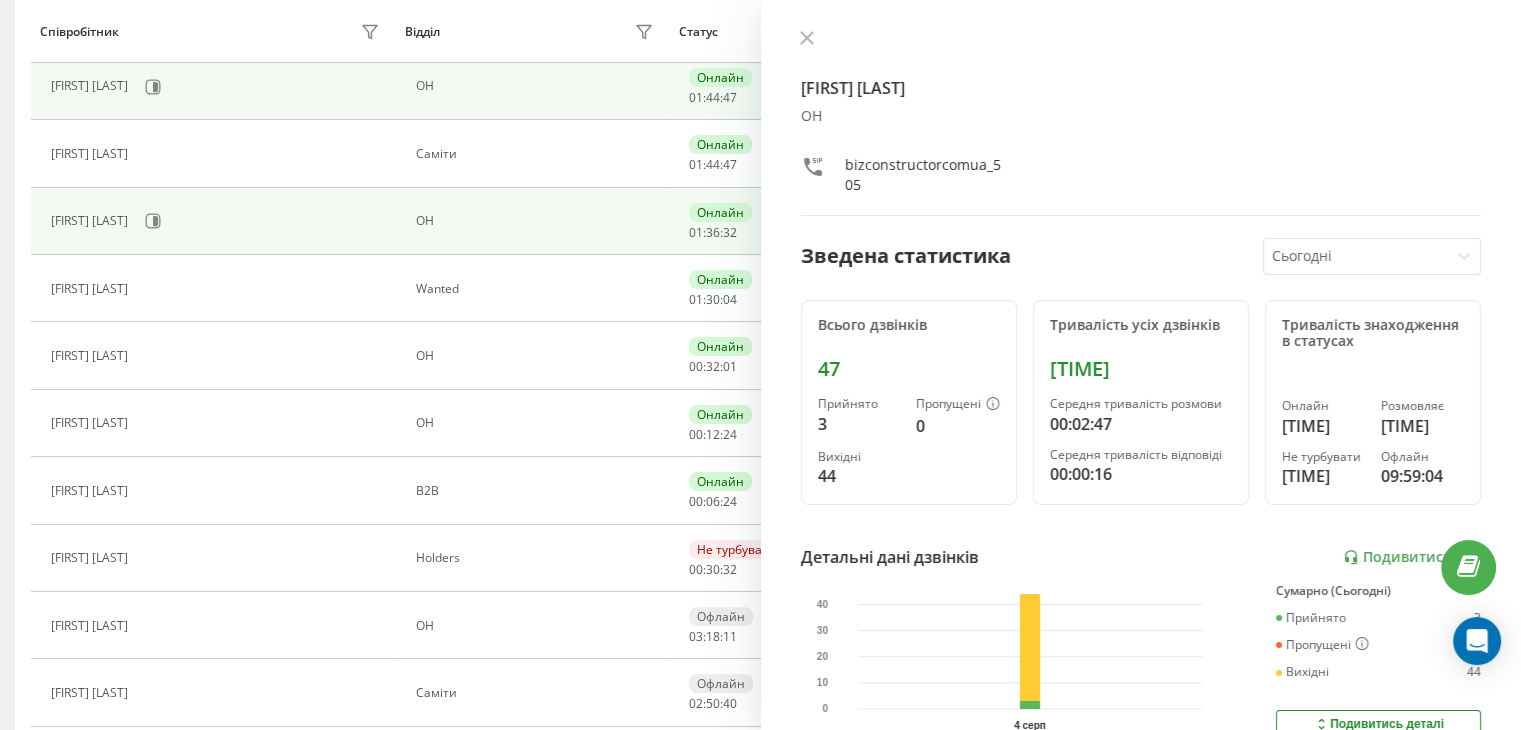 drag, startPoint x: 802, startPoint y: 29, endPoint x: 591, endPoint y: 189, distance: 264.8037 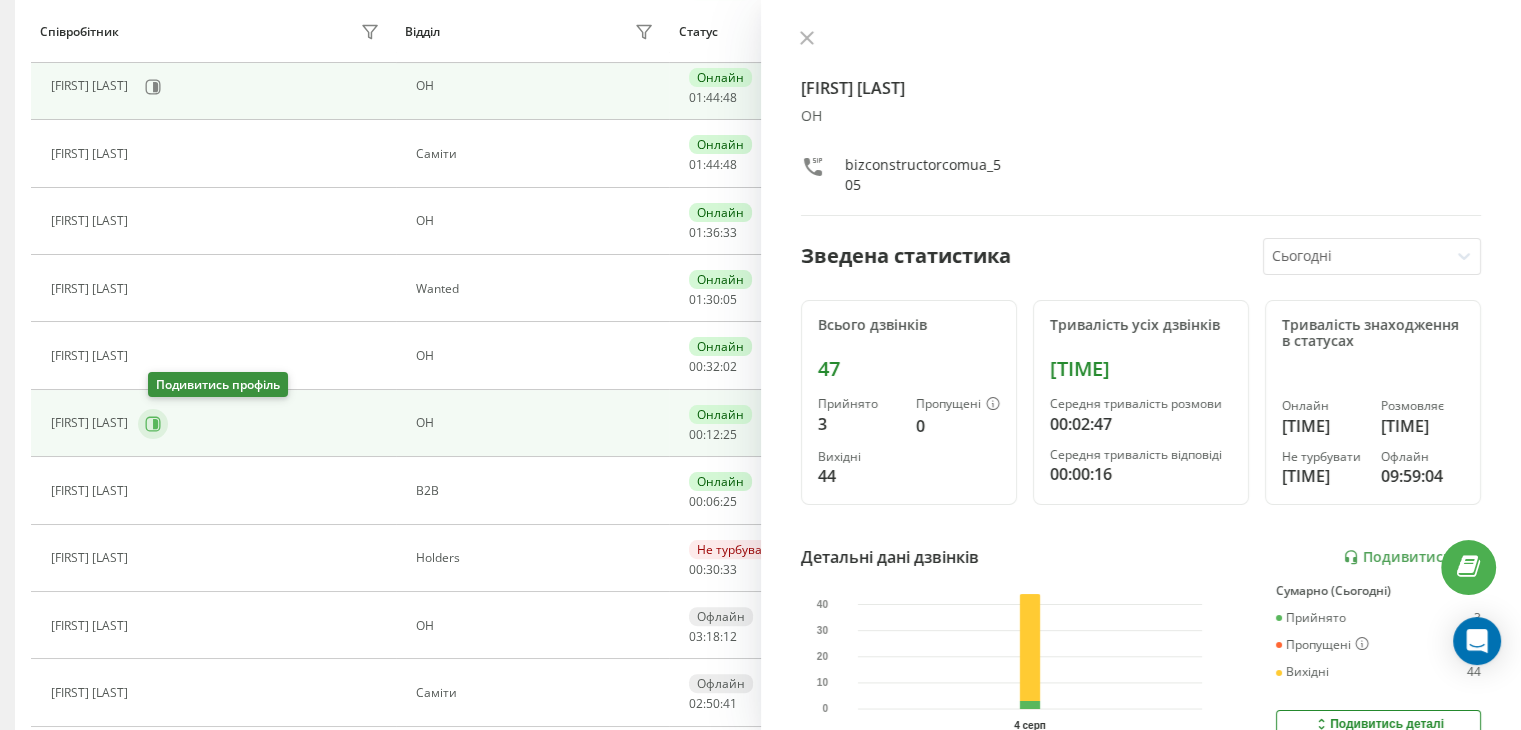 click at bounding box center (153, 424) 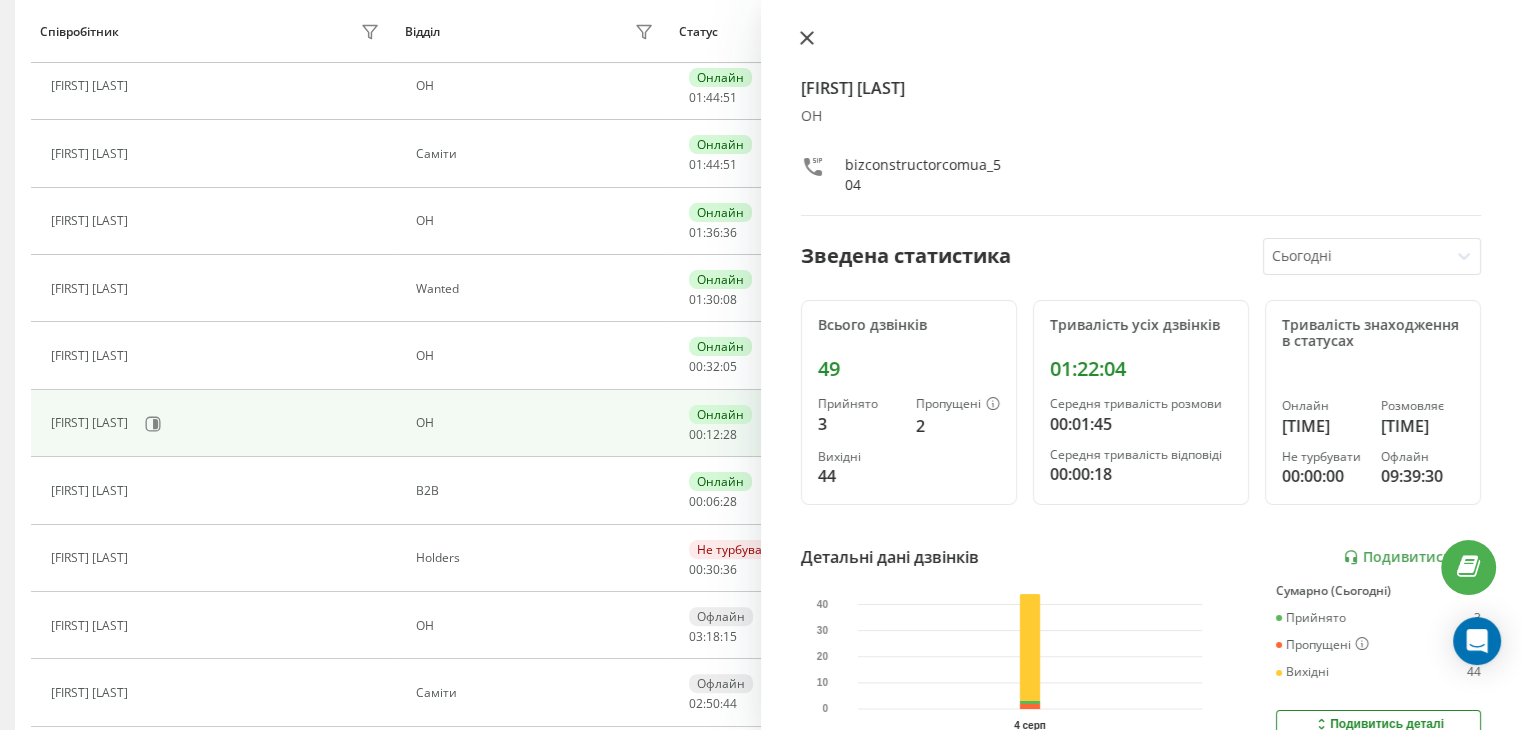 click 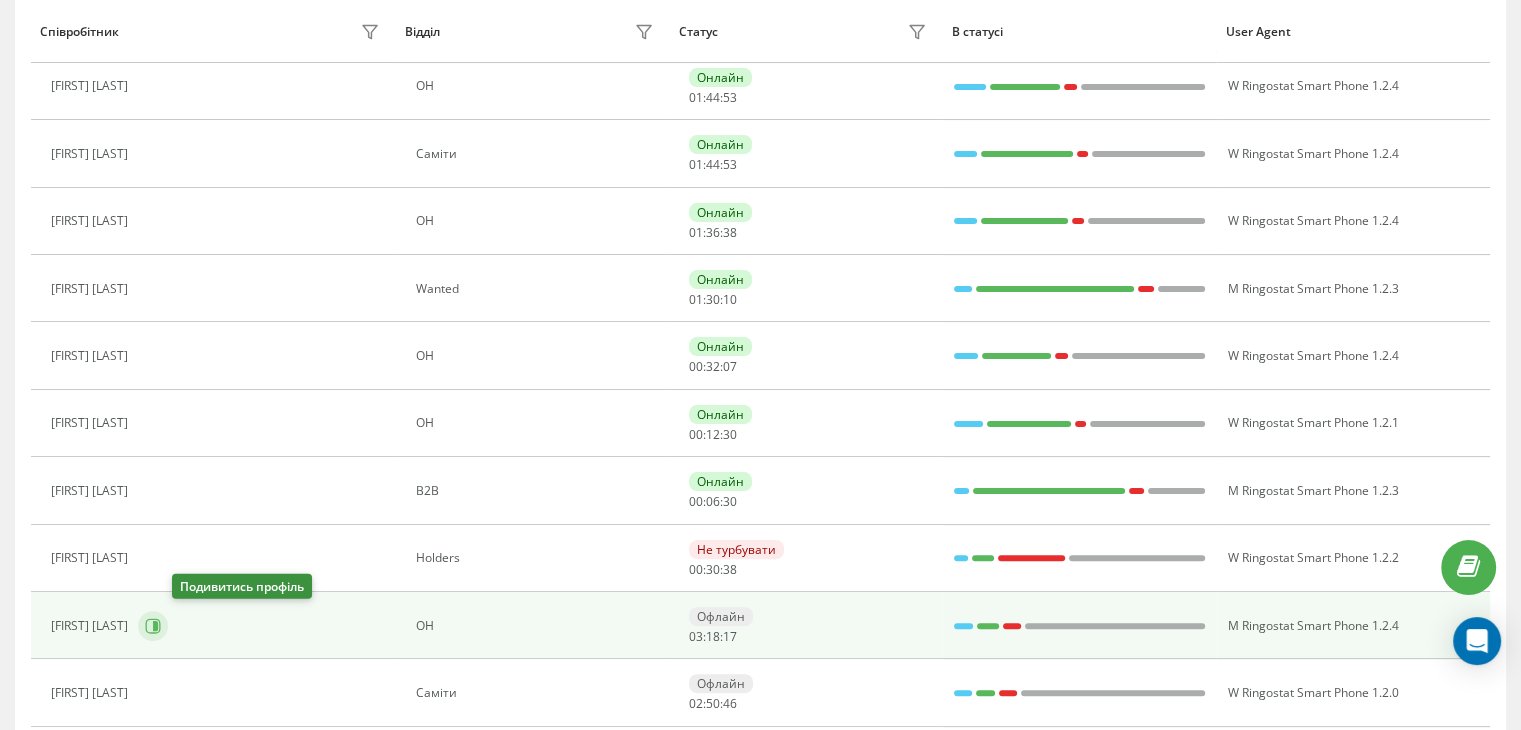 click 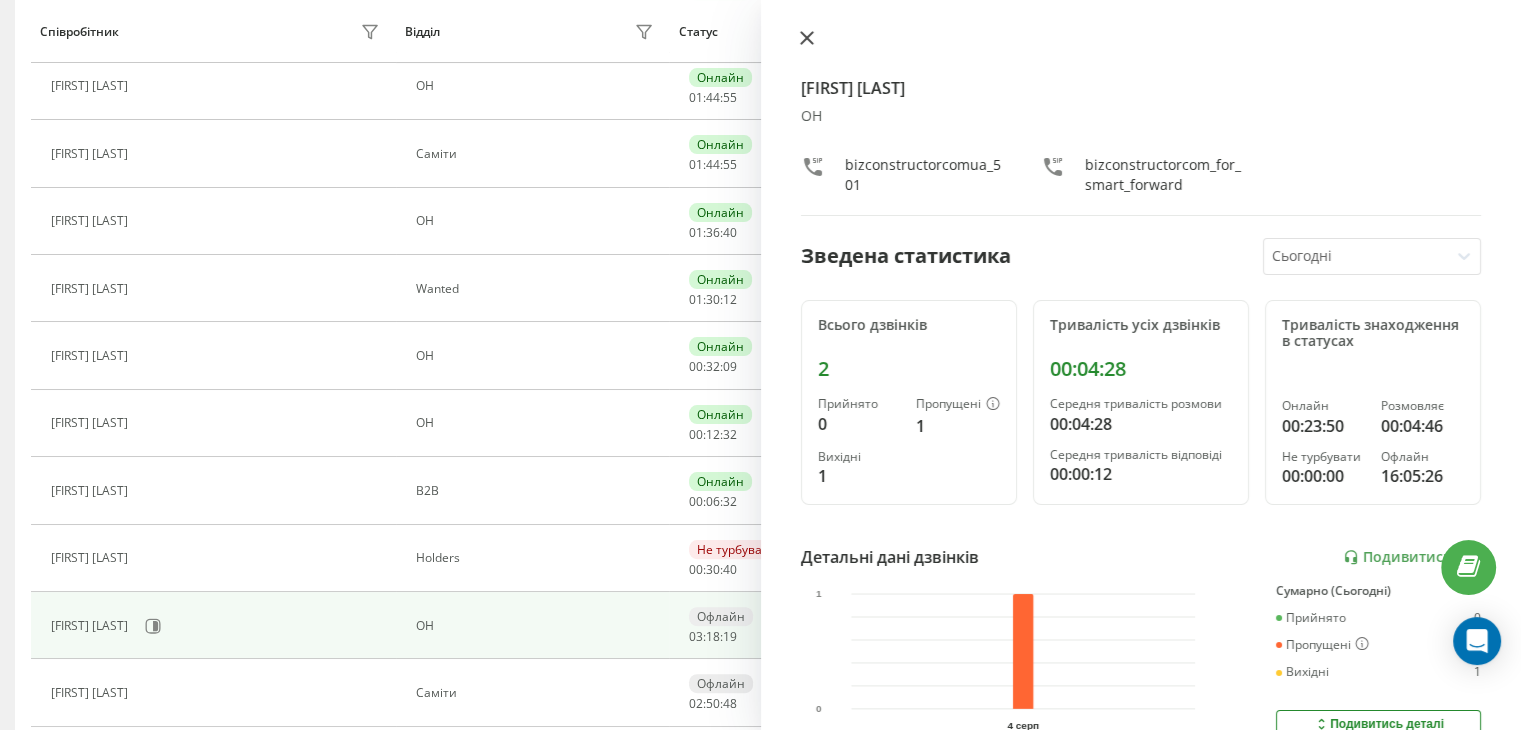 click 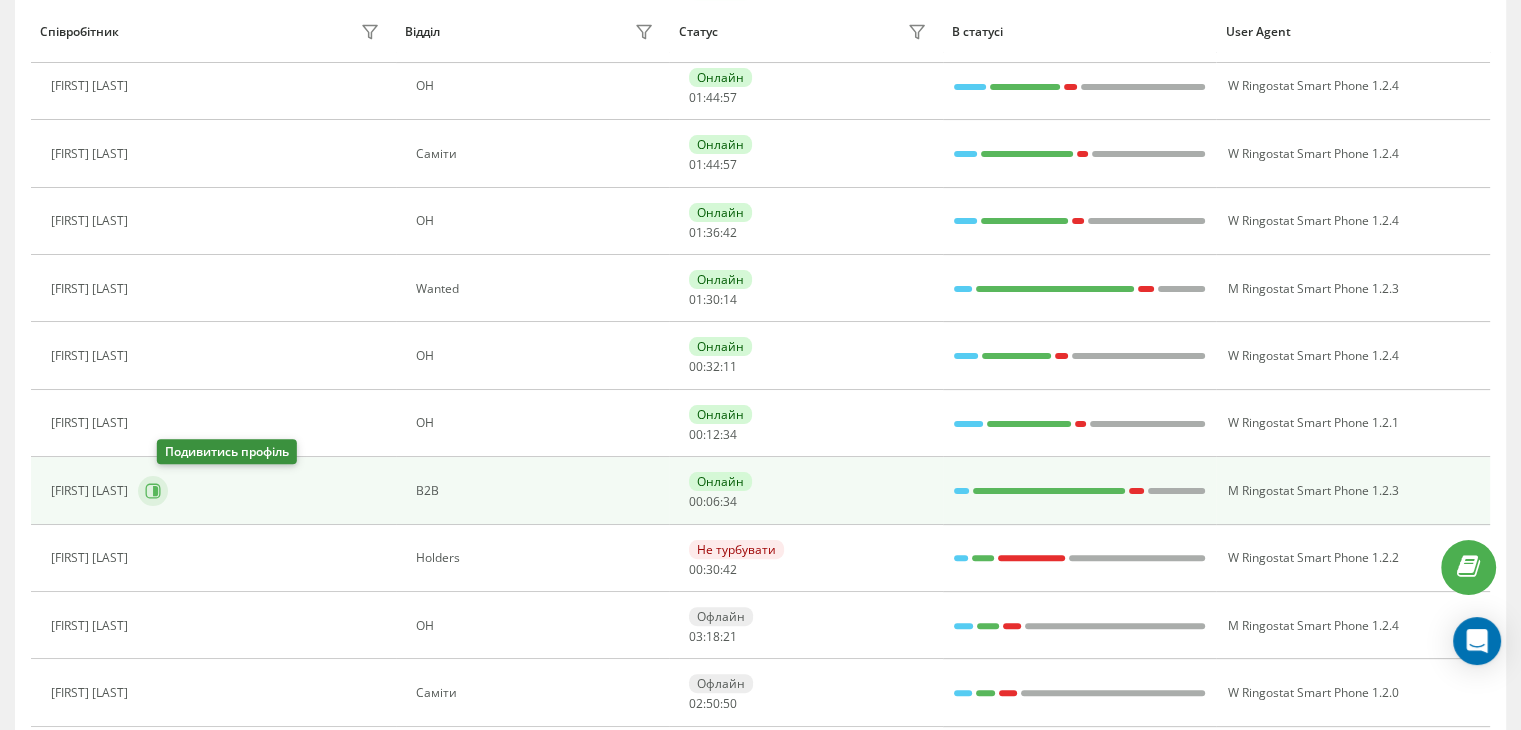 click 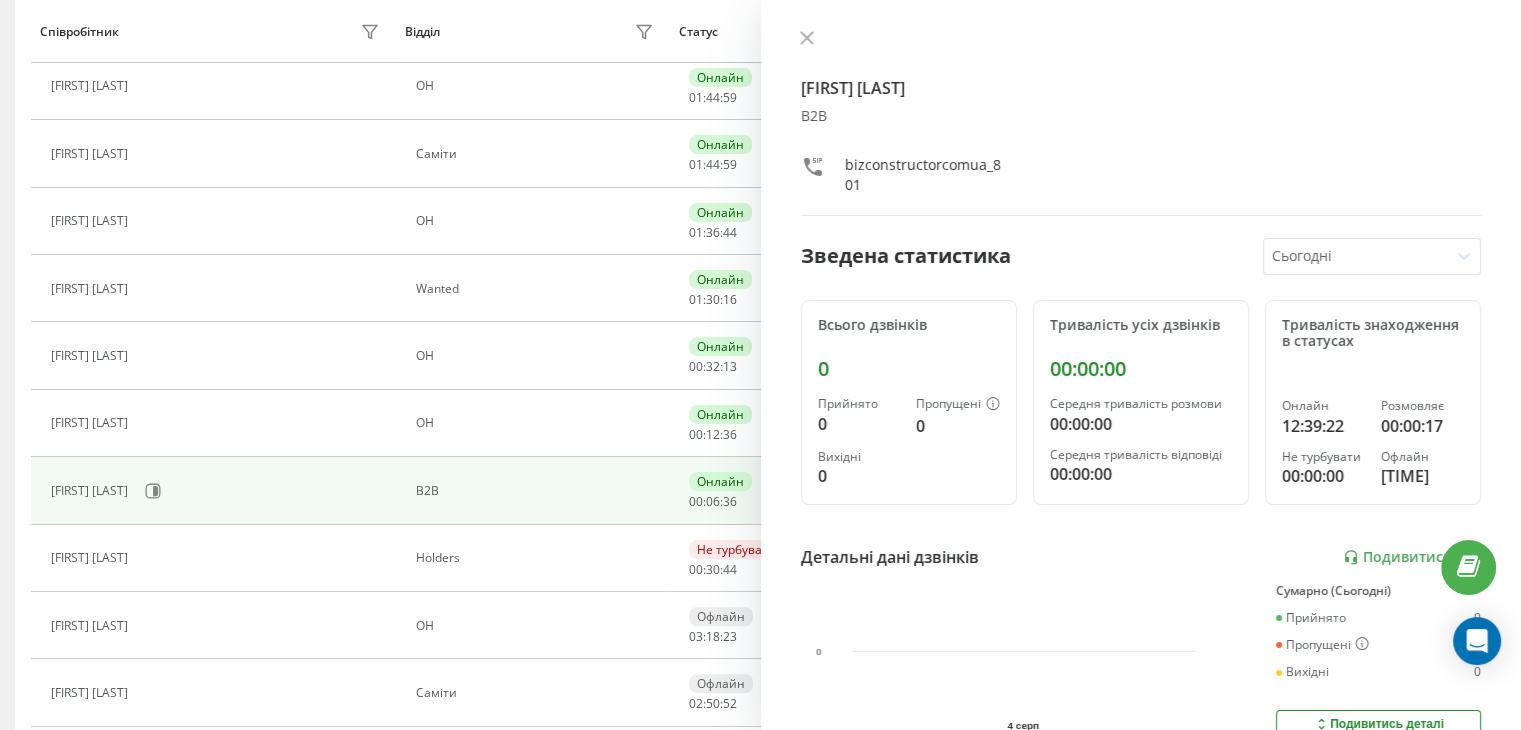 click on "Станіслав Білоус В2В bizconstructorcomua_801 Зведена статистика Сьогодні Всього дзвінків 0 Прийнято 0 Пропущені 0 Вихідні 0 Тривалість усіх дзвінків 00:00:00 Середня тривалість розмови 00:00:00 Середня тривалість відповіді 00:00:00 Тривалість знаходження в статусах Онлайн 12:39:22 Розмовляє 00:00:17 Не турбувати 00:00:00 Офлайн 03:49:58 Детальні дані дзвінків Подивитись звіт 4 серп 0 Сумарно (Сьогодні) Прийнято 0 Пропущені 0 Вихідні 0   Подивитись деталі Детальні дані статусів 4 серп Сумарно (Сьогодні) Онлайн 12:39:22 Розмовляє 00:00:17 Не турбувати 00:00:00 Офлайн 03:49:58   Подивитись деталі" at bounding box center (1141, 365) 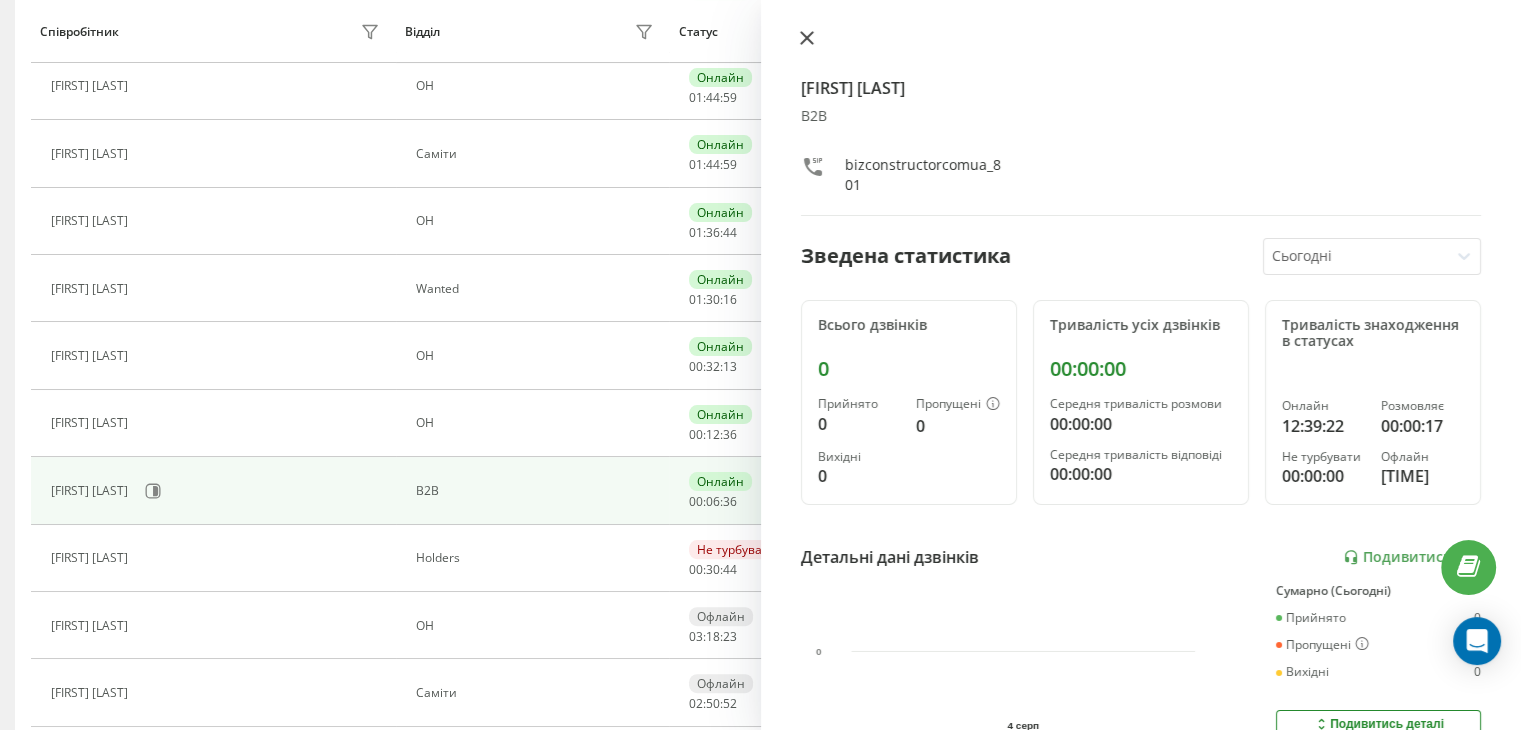 click at bounding box center [807, 39] 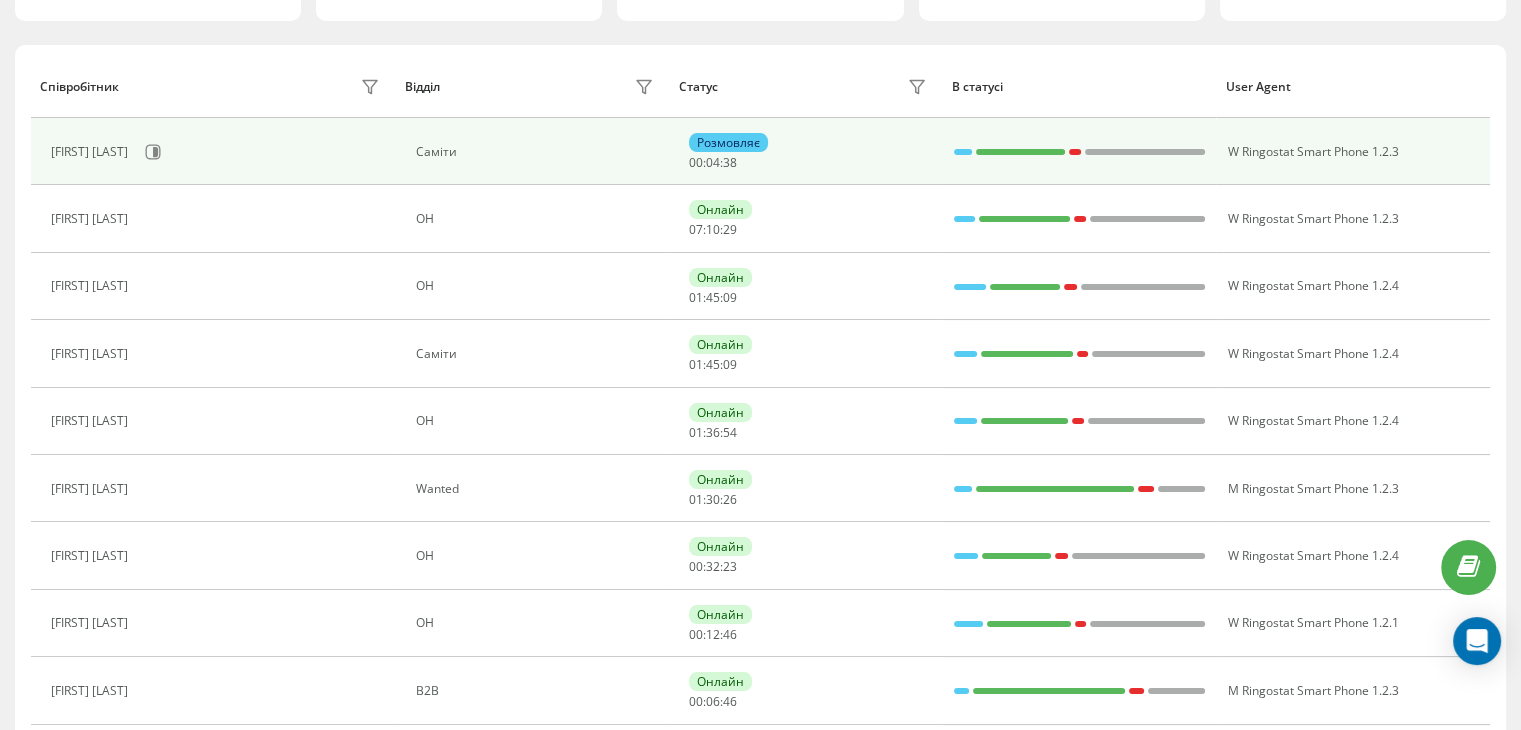 scroll, scrollTop: 0, scrollLeft: 0, axis: both 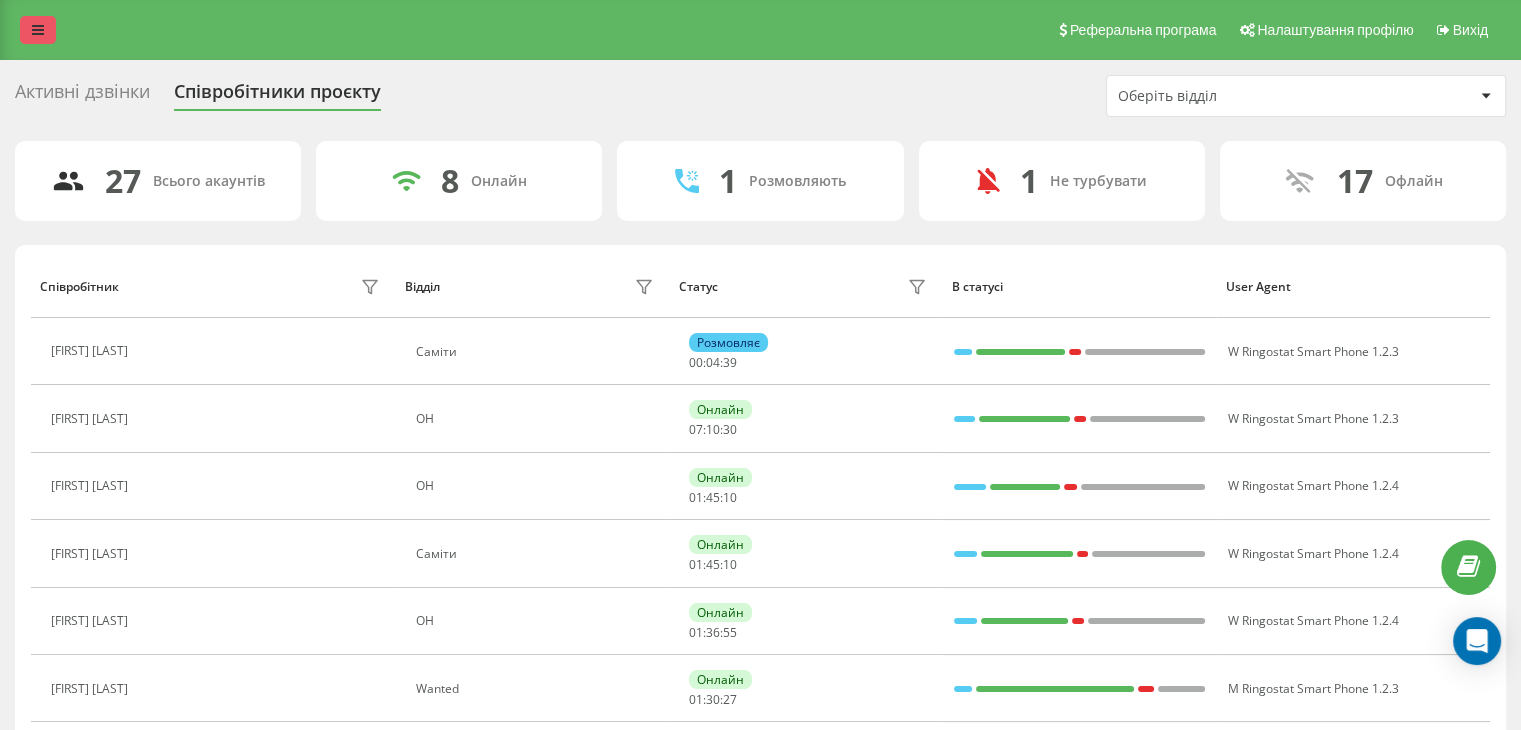 click at bounding box center [38, 30] 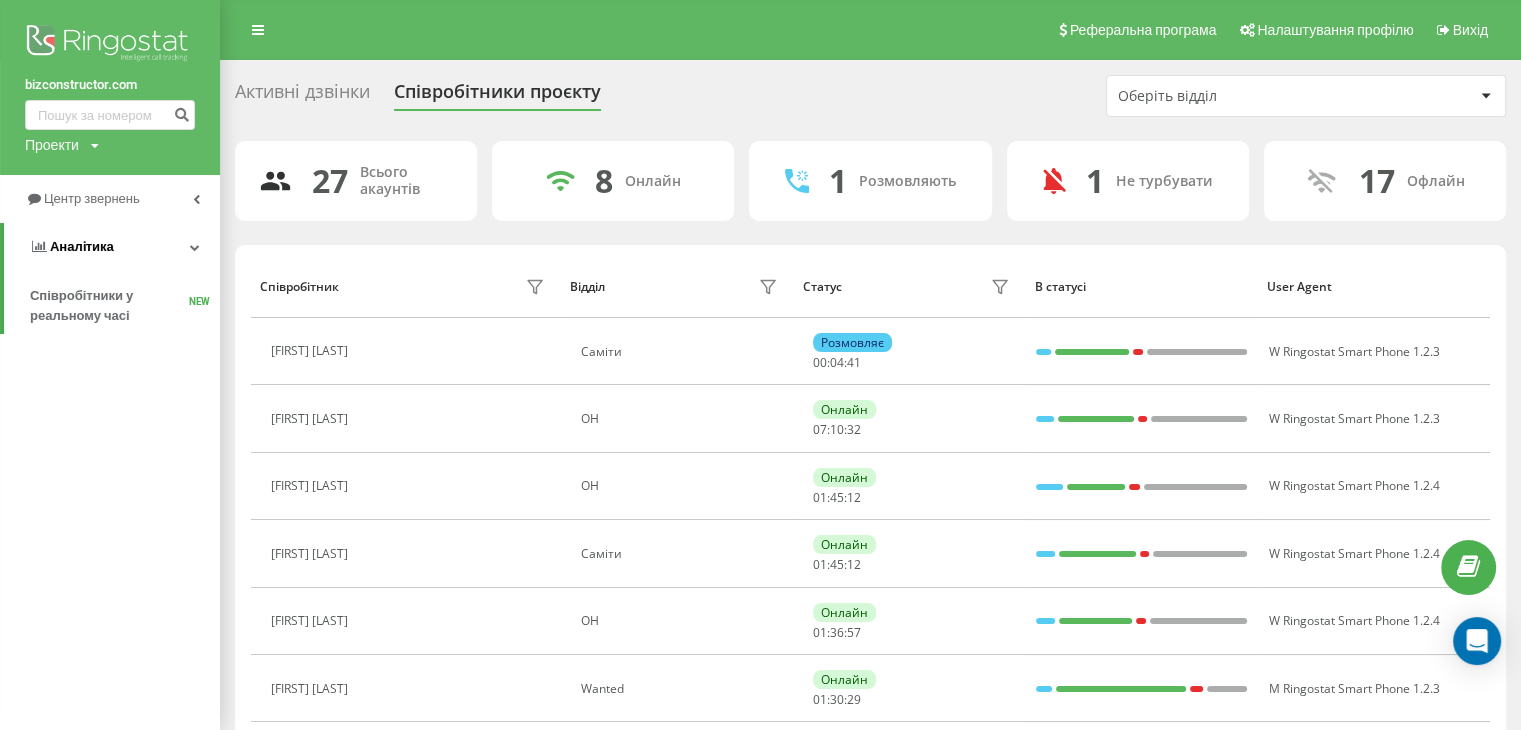 click on "Аналiтика" at bounding box center [112, 247] 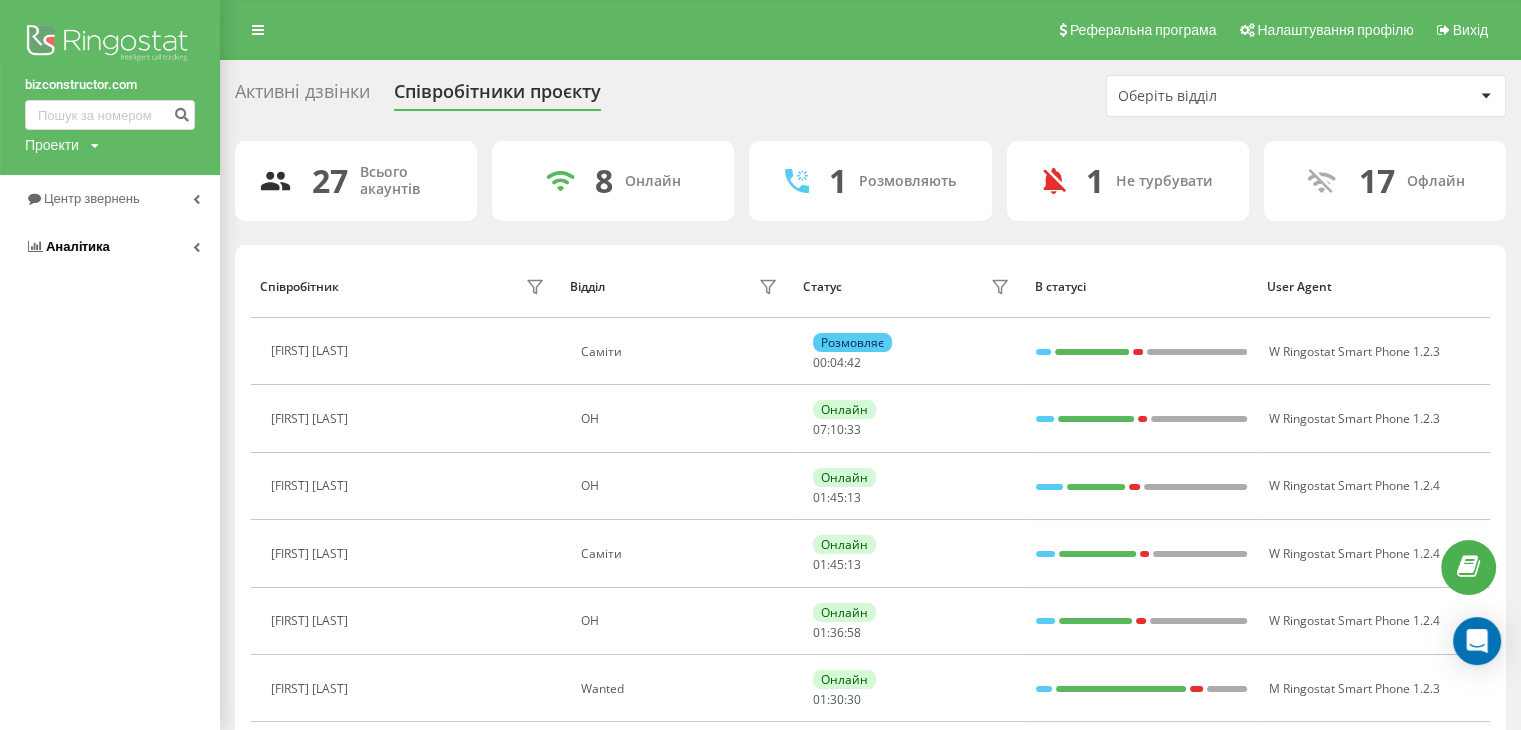 click on "Аналiтика" at bounding box center (110, 247) 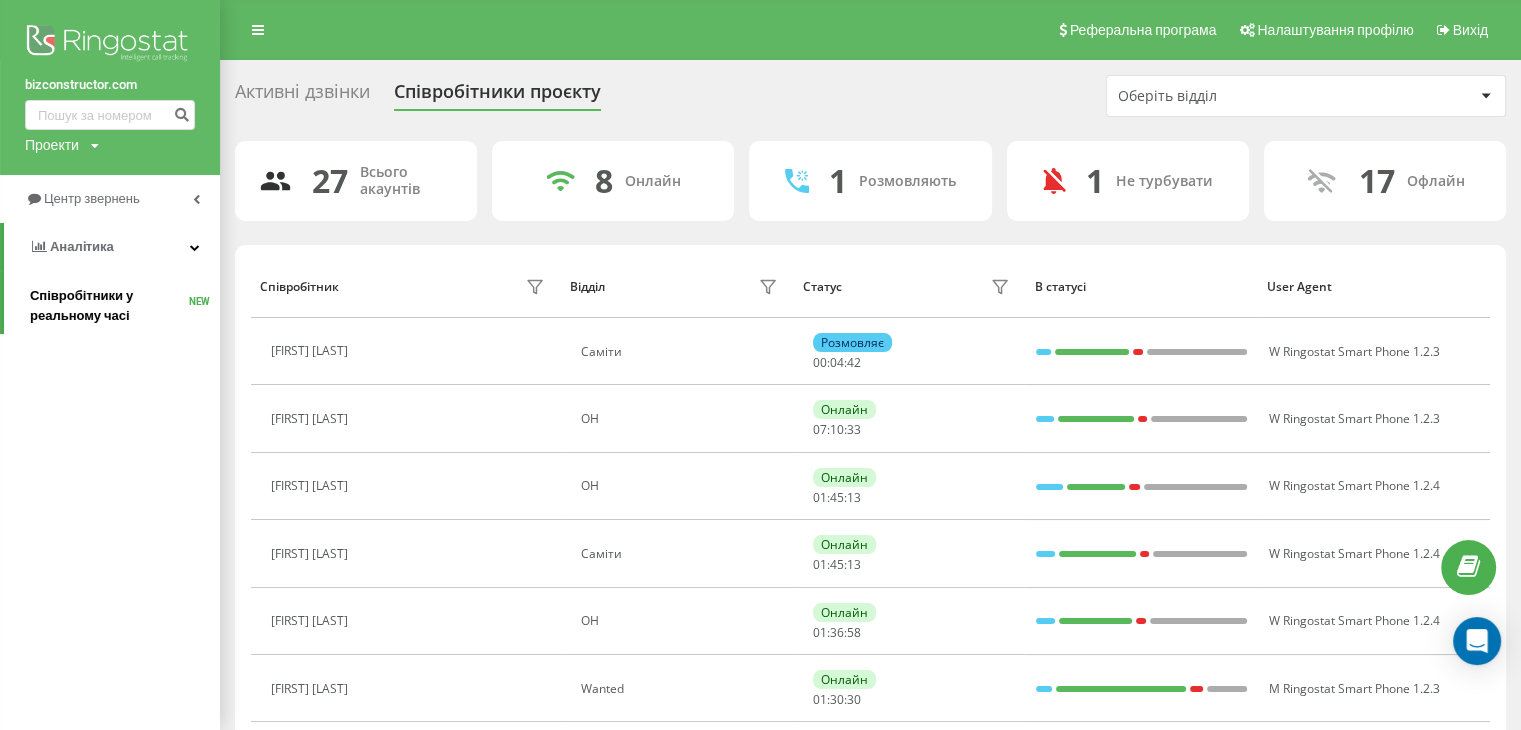 click on "Співробітники у реальному часі" at bounding box center (109, 306) 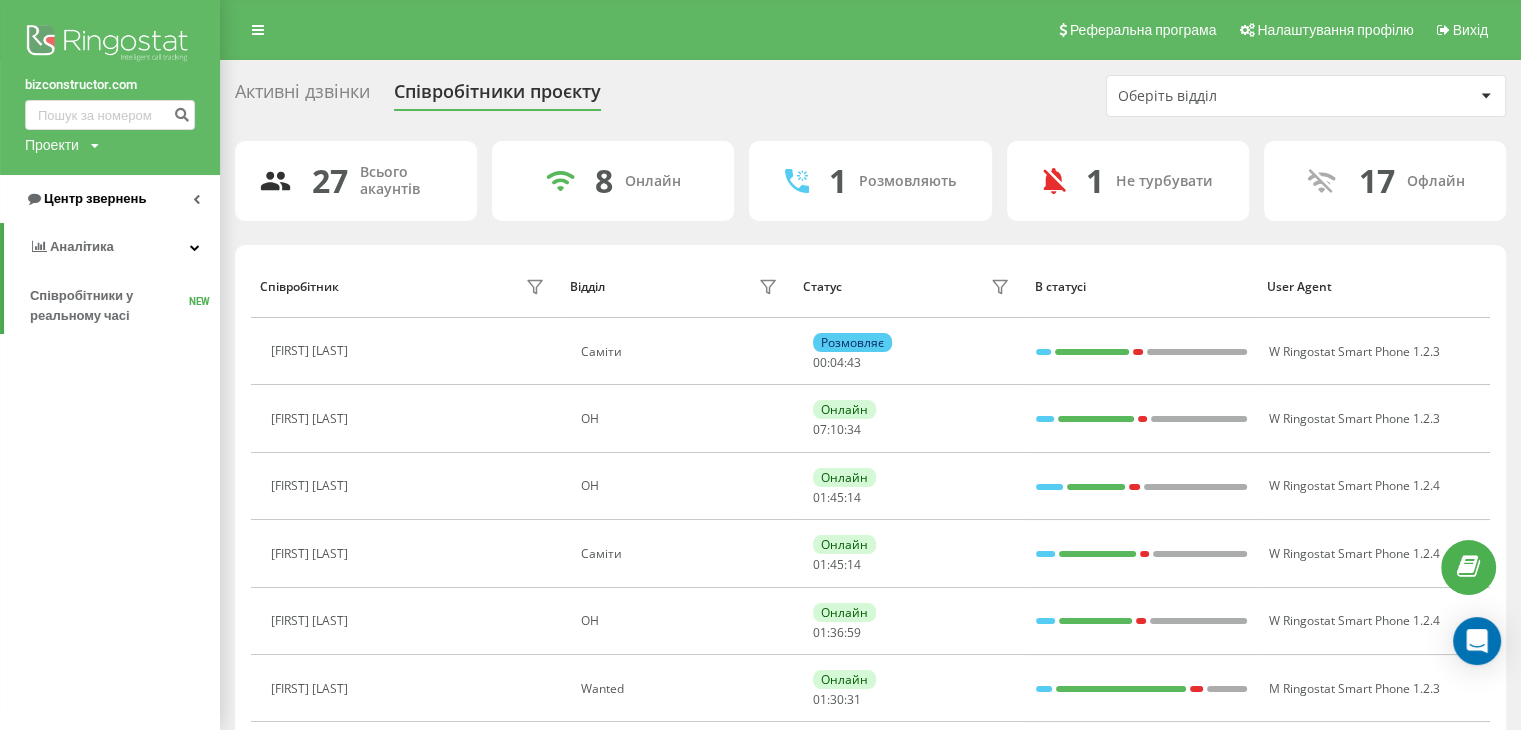 click on "Центр звернень" at bounding box center (95, 198) 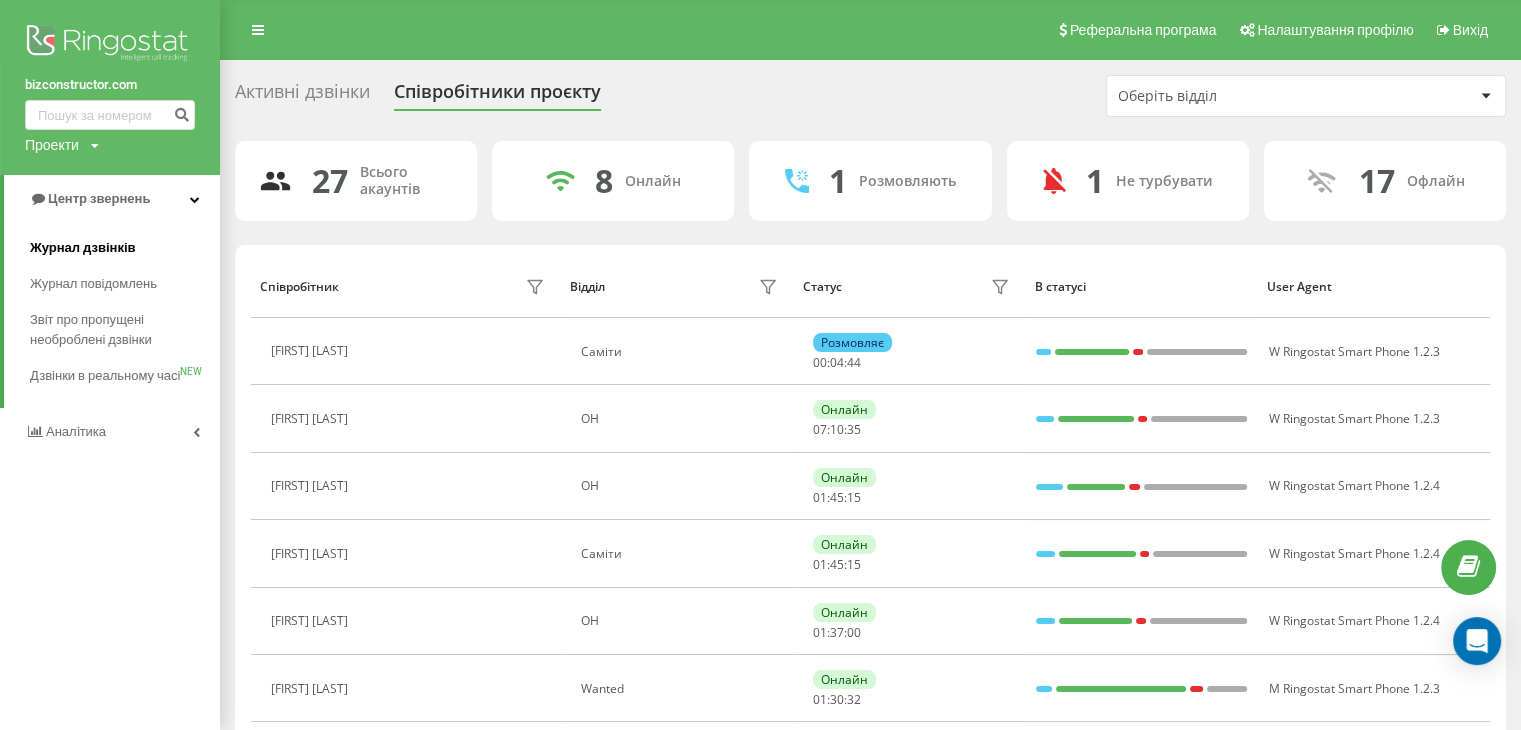 click on "Журнал дзвінків" at bounding box center (83, 248) 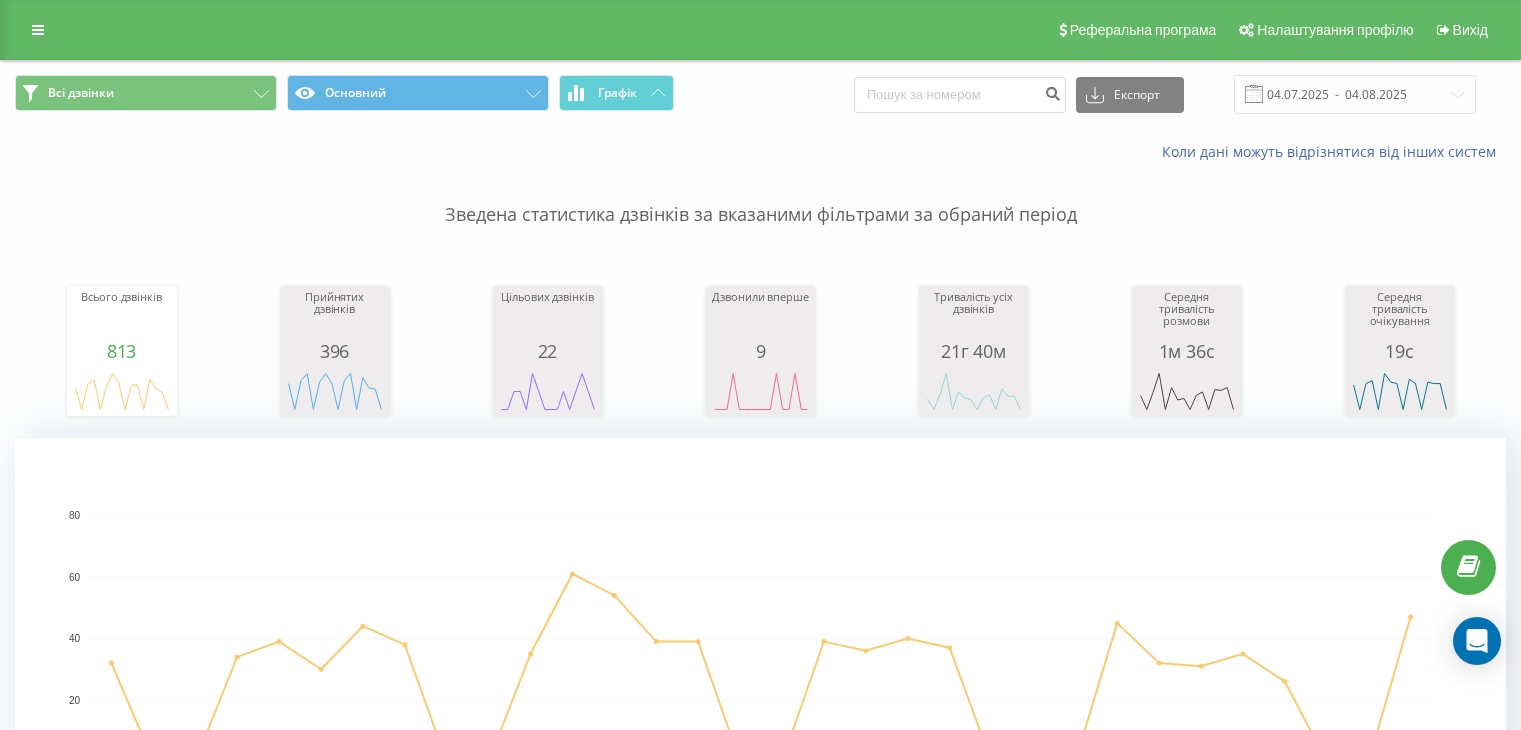 scroll, scrollTop: 0, scrollLeft: 0, axis: both 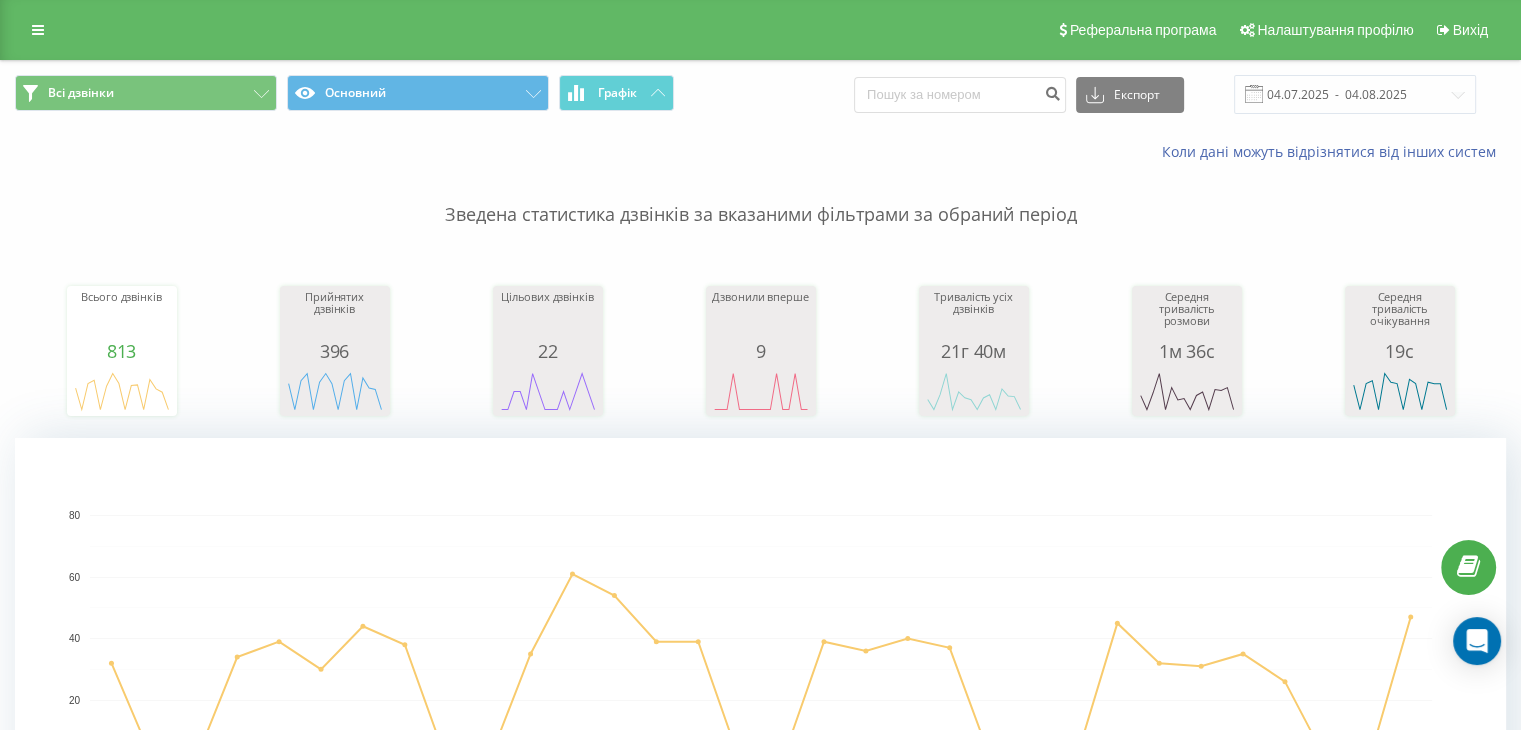 click on "Коли дані можуть відрізнятися вiд інших систем" at bounding box center [760, 152] 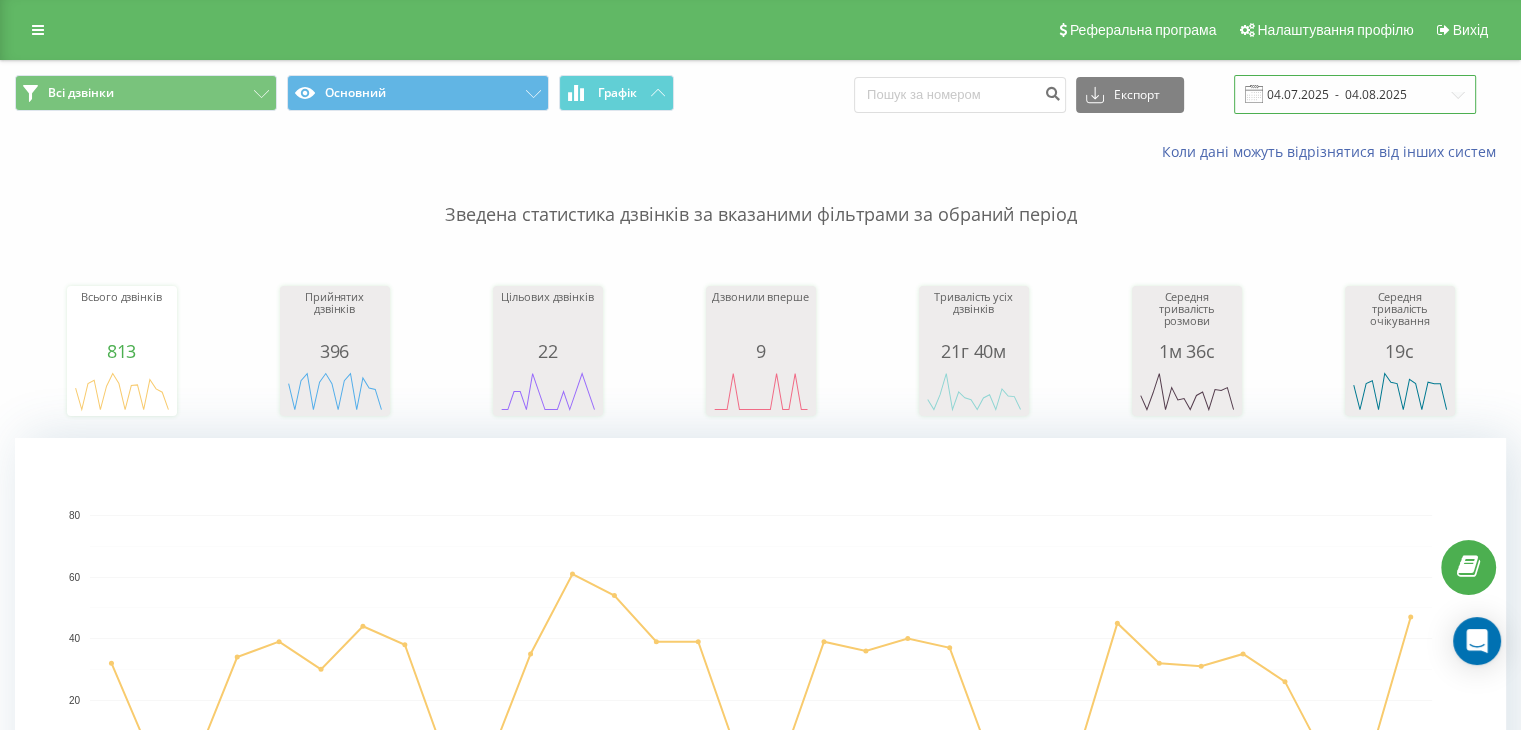 click on "04.07.2025  -  04.08.2025" at bounding box center (1355, 94) 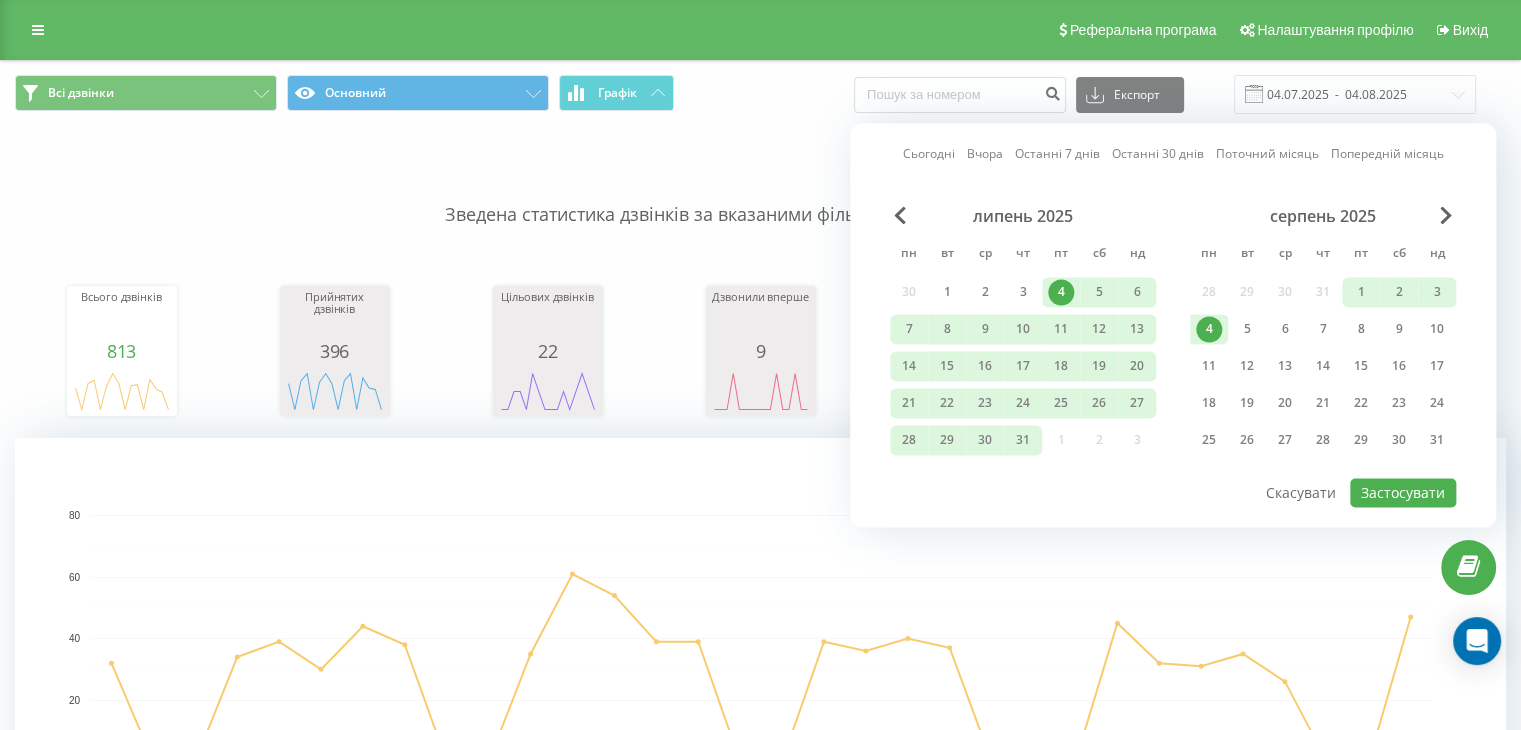 click on "4" at bounding box center [1209, 329] 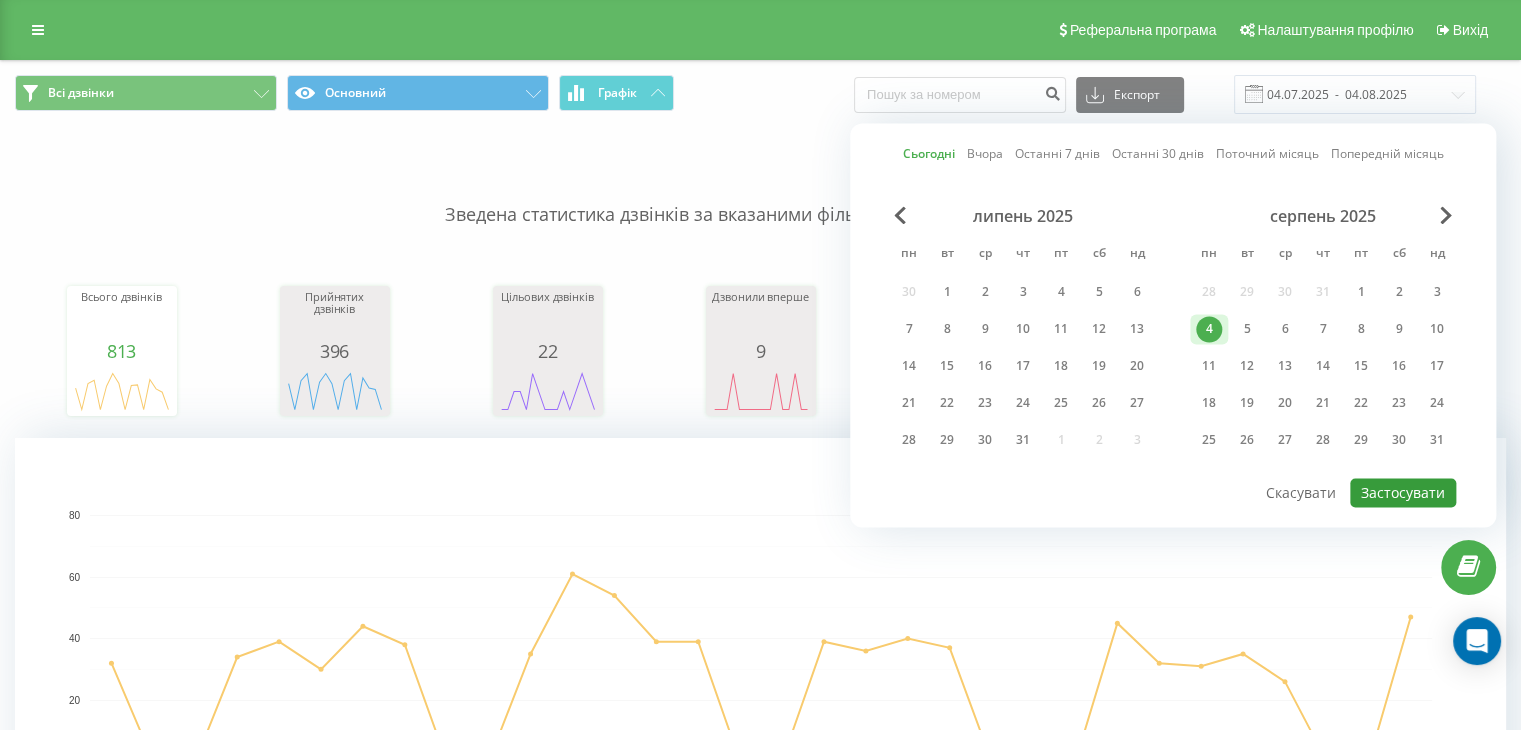 click on "Застосувати" at bounding box center (1403, 492) 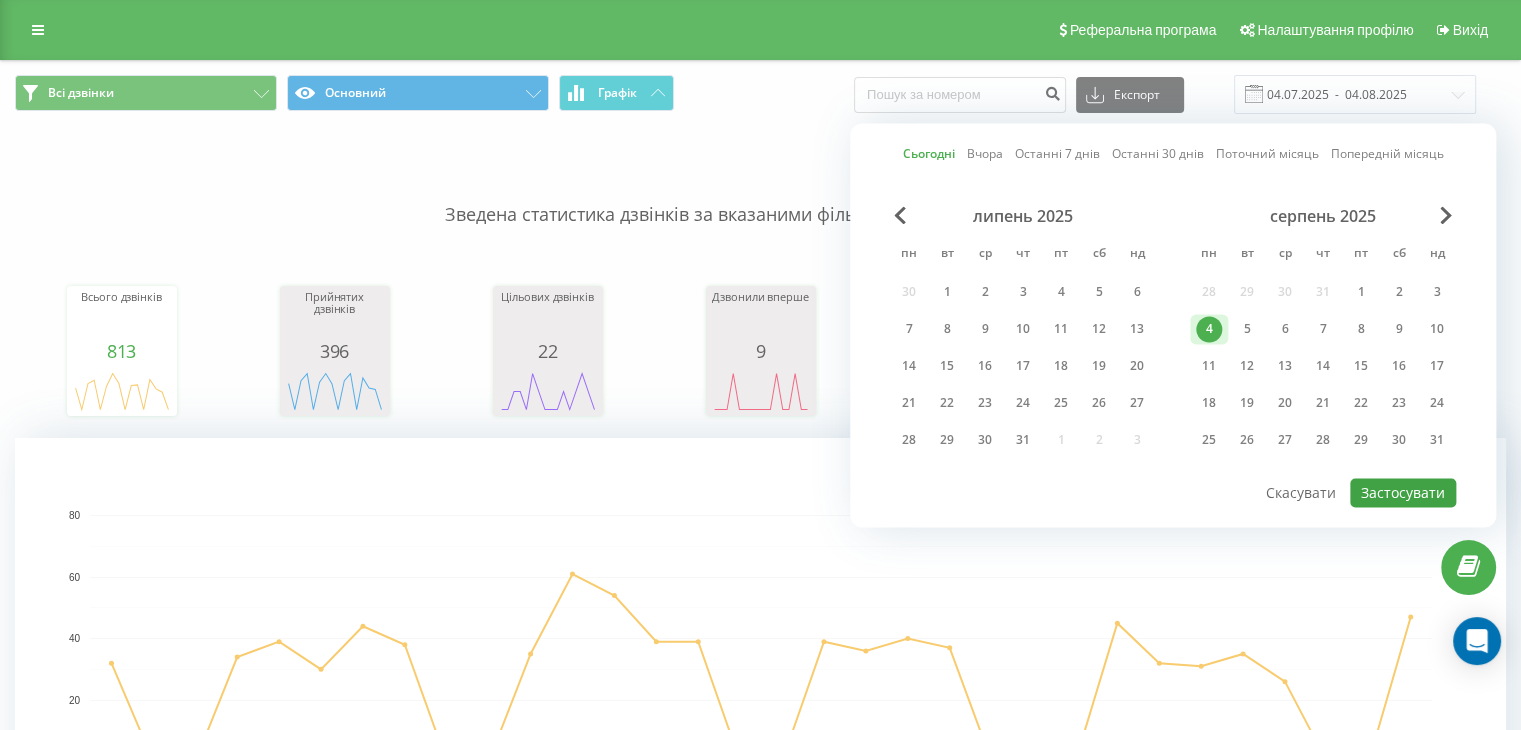 type on "04.08.2025  -  04.08.2025" 